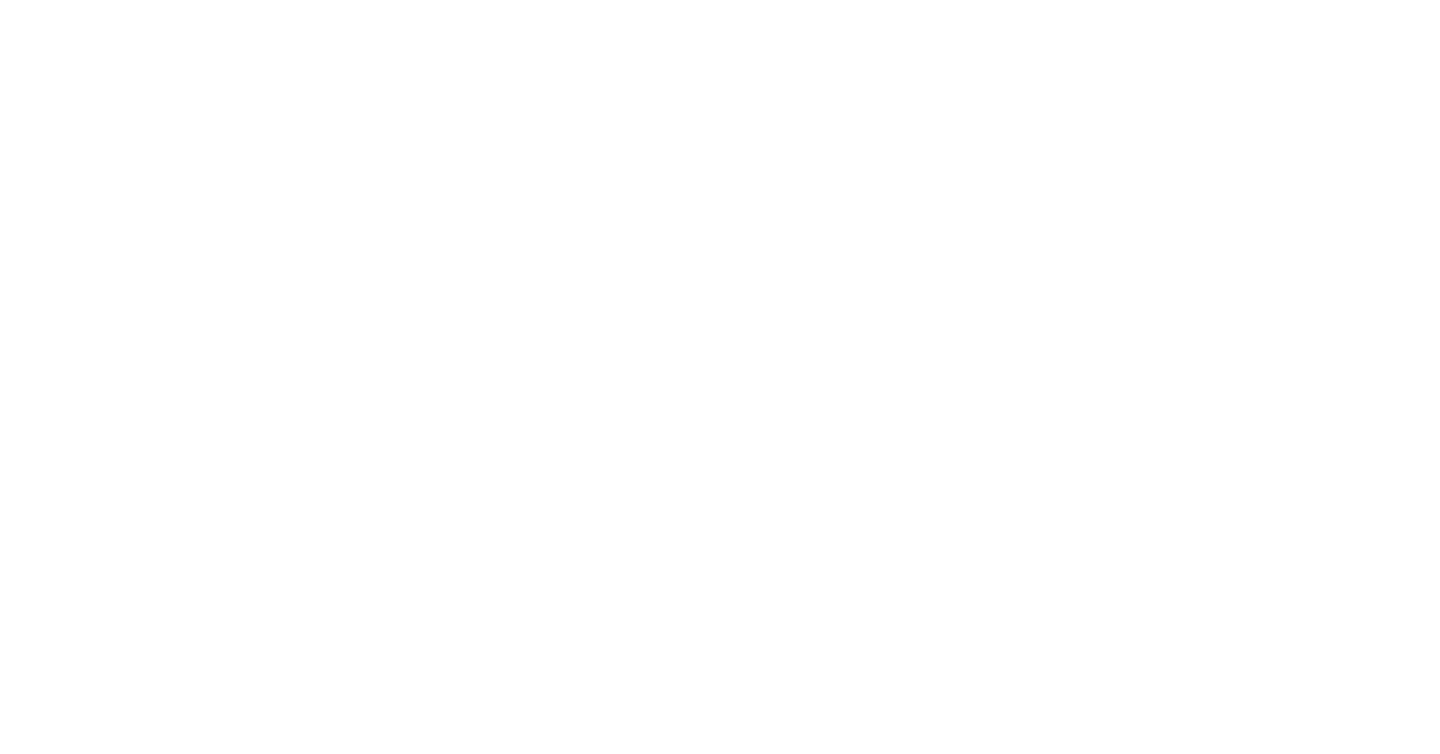 scroll, scrollTop: 0, scrollLeft: 0, axis: both 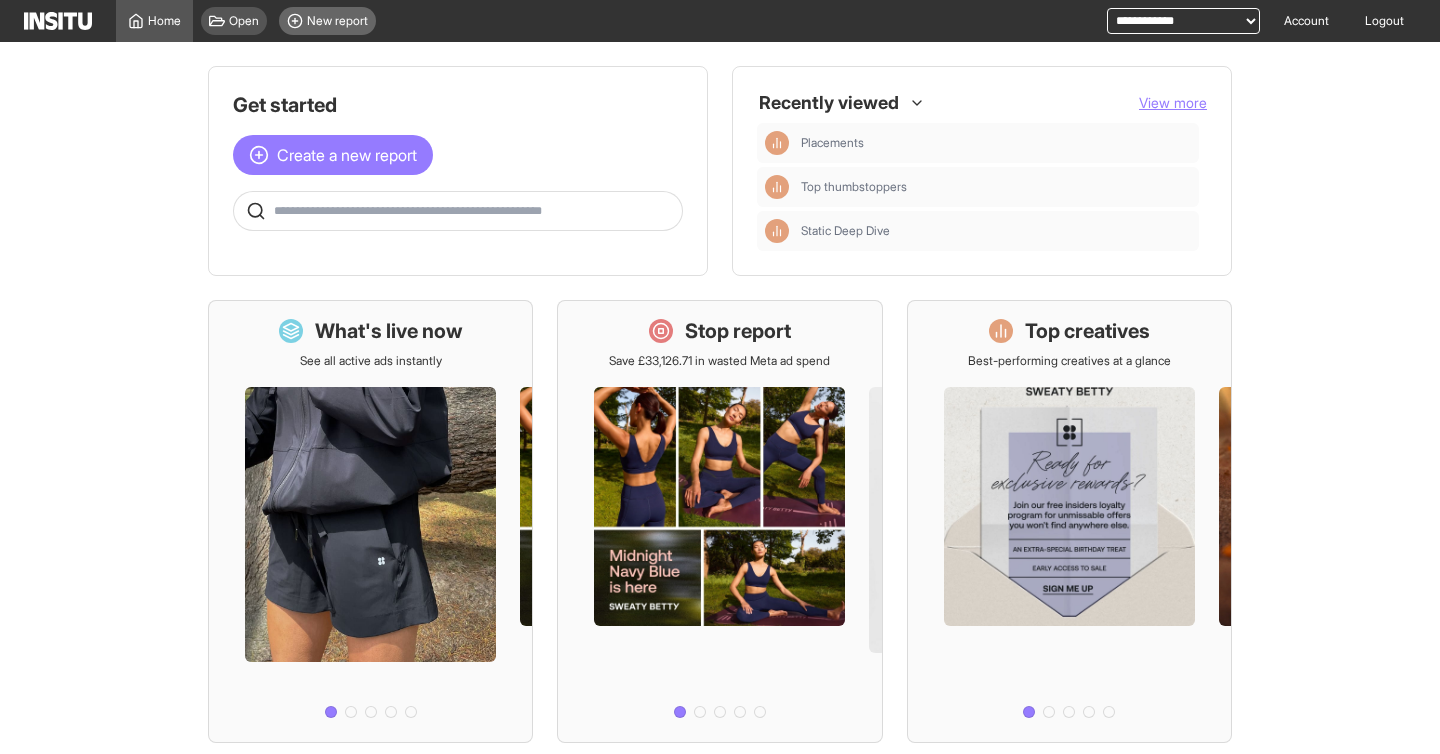 click on "New report" at bounding box center [327, 21] 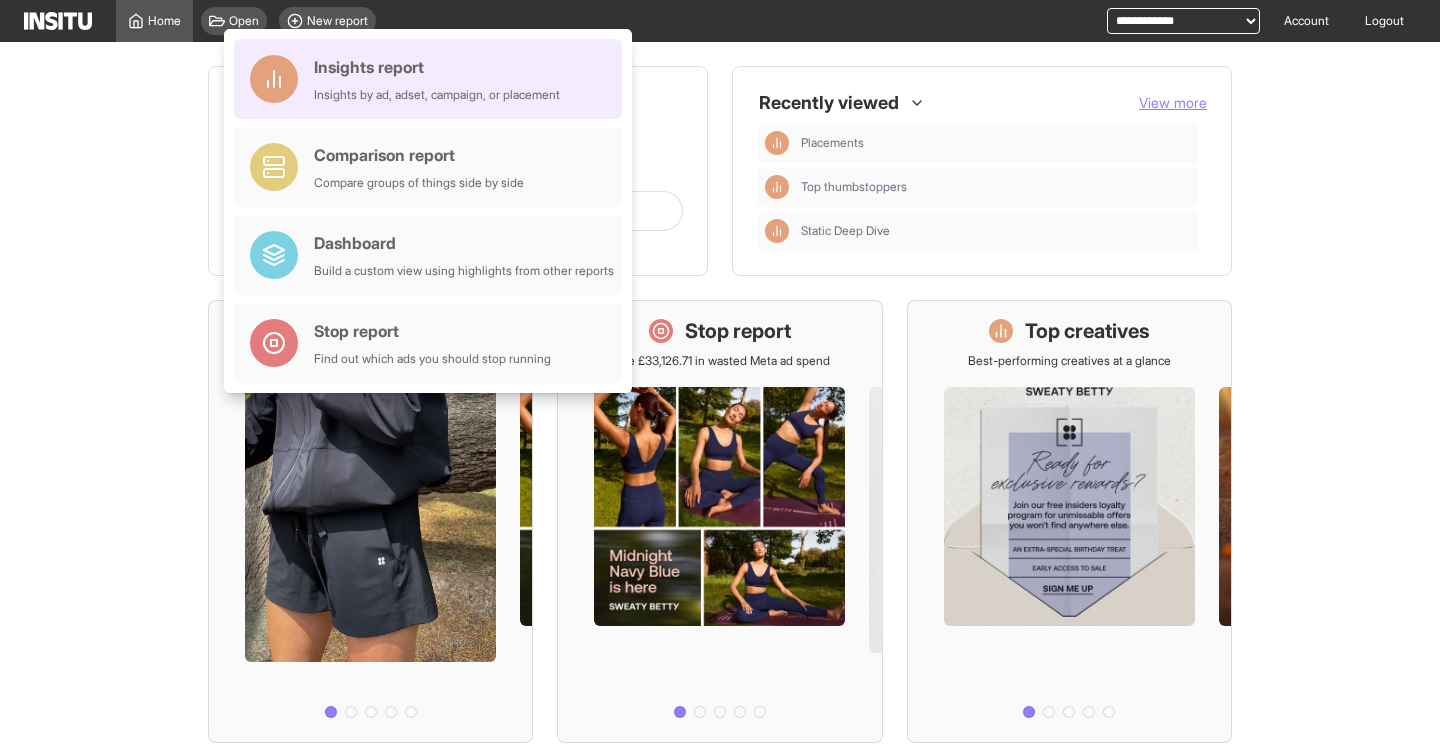 click on "Insights report" at bounding box center [437, 67] 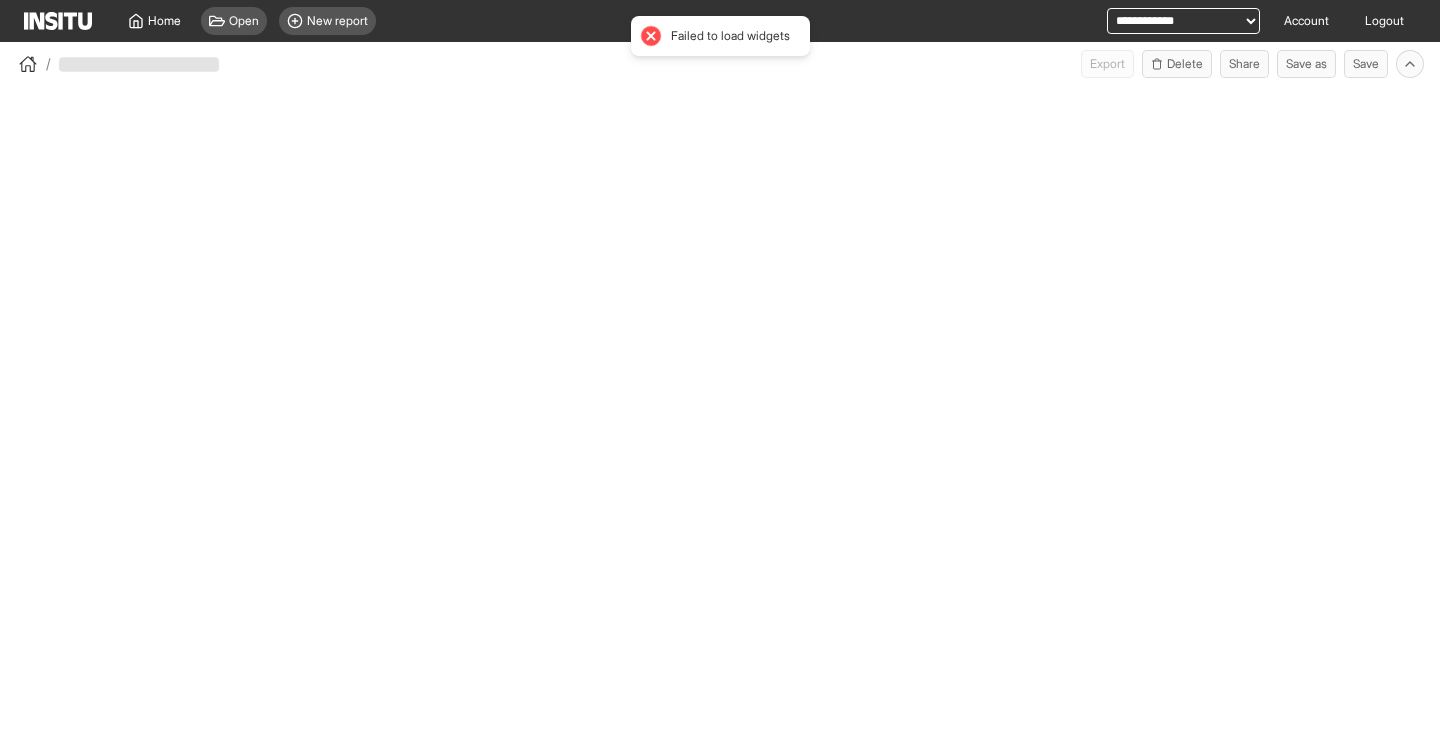 click on "**********" at bounding box center [1183, 21] 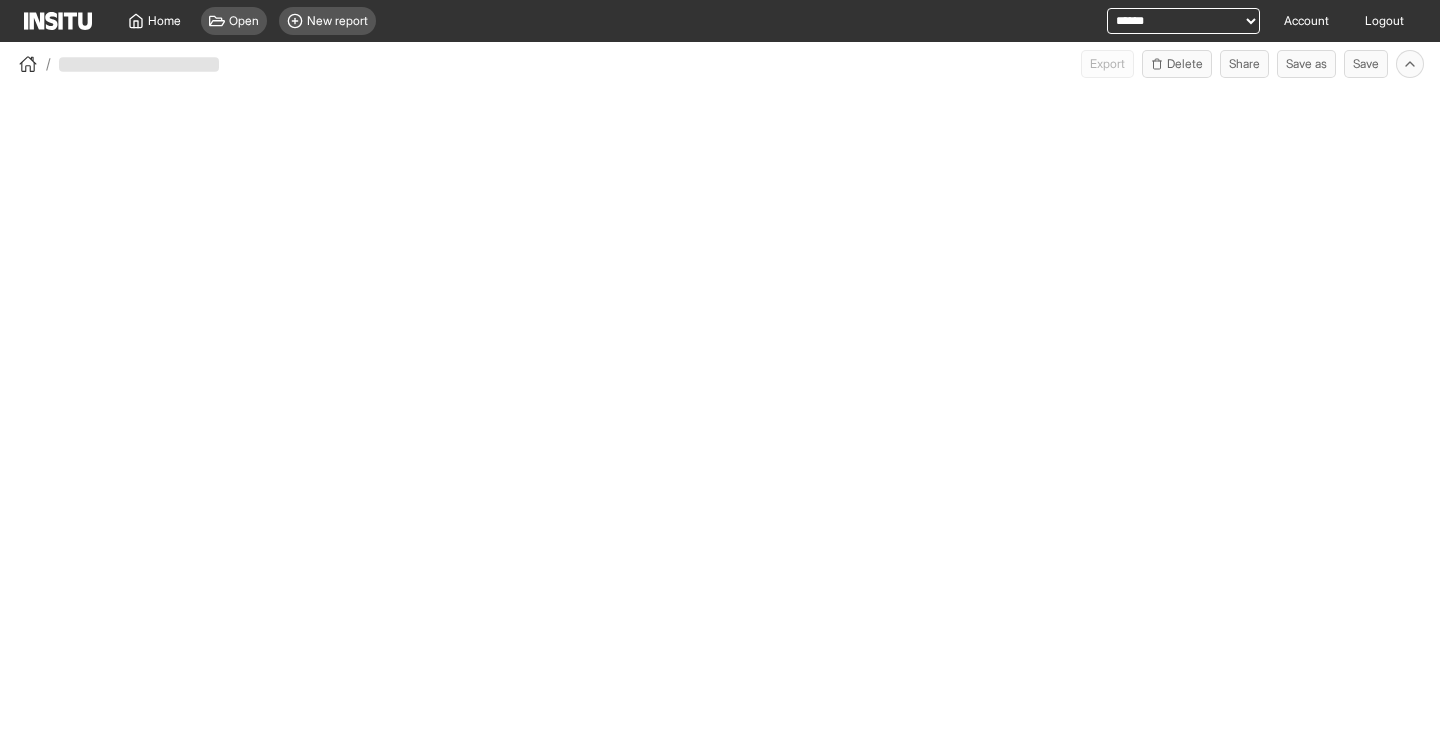 scroll, scrollTop: 0, scrollLeft: 0, axis: both 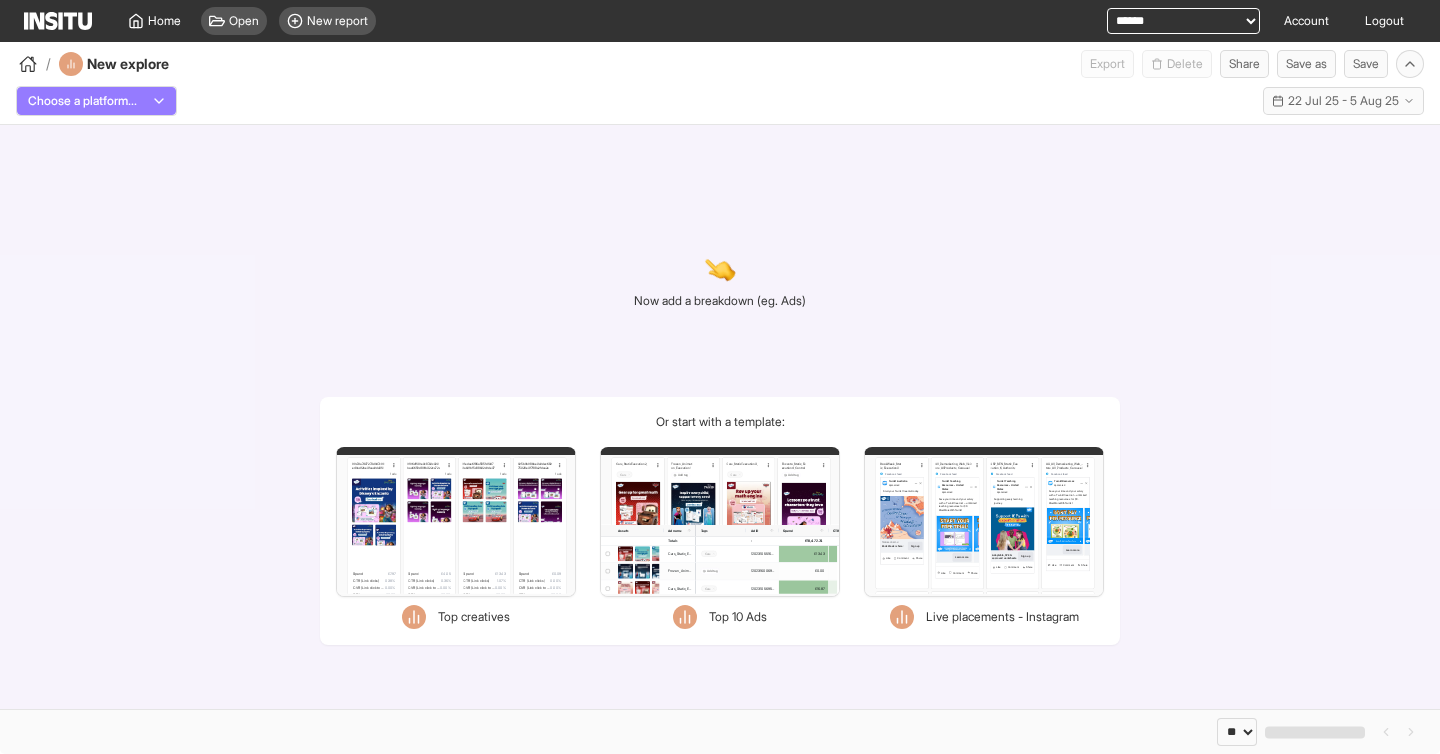 click on "Now add a breakdown (eg. Ads) Or start with a template: Filters Format Static Video Static & Video Placement types Facebook Search Groups feed Instream video Feed Instant article Stories Reels Right hand column Video feeds Reels overlay Marketplace Biz disco feed Staged Staged Instagram Reels Stories Reels overlay Explore Feed Profile feed Explore grid home Search Messenger Stories Inbox Audience network Classic Rewarded video Unknown Unknown Date Days 22 Jul 2025 23 Jul 2025 24 Jul 2025 25 Jul 2025 26 Jul 2025 27 Jul 2025 28 Jul 2025 29 Jul 2025 30 Jul 2025 31 Jul 2025 01 Aug 2025 02 Aug 2025 03 Aug 2025 04 Aug 2025 Weeks Week 30, 2025 Week 31, 2025 Week 32, 2025 Months July 2025 August 2025 Quarters Q3, 2025 Years 2025 Tags Untagged MorningWork Hot Wheels Barbie Cars Metrics Spend Impressions Clicks CPM CTR (Clicks) CTR (Link clicks) CVR (Link click to purchase) CPC CPC (Link clicks) Purchases CPA CPA (Video view 3s) CPA (Initiate checkout) CPA (Registration) CPA (Lead) CPA (Add to cart) Thumbstop rate 3s -" at bounding box center [720, 417] 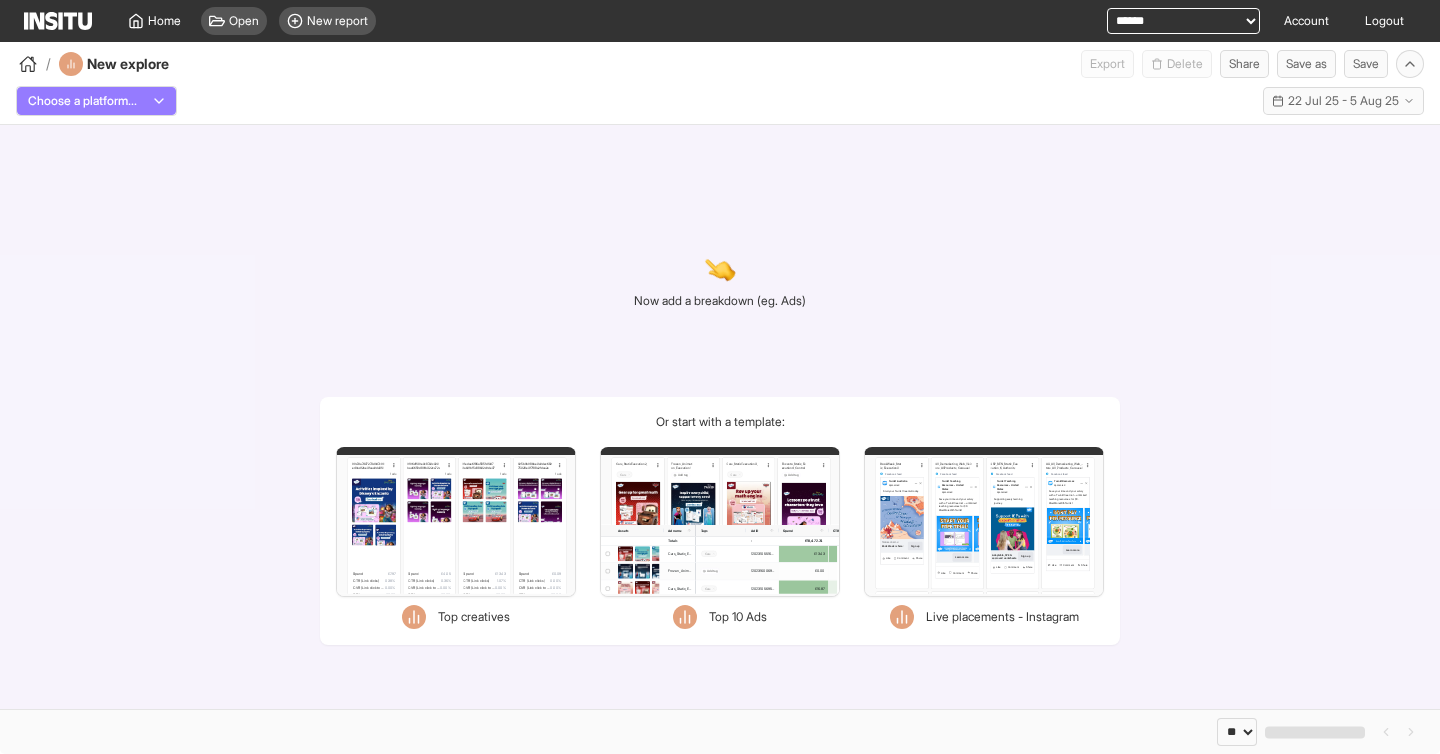 click on "**********" at bounding box center (1183, 21) 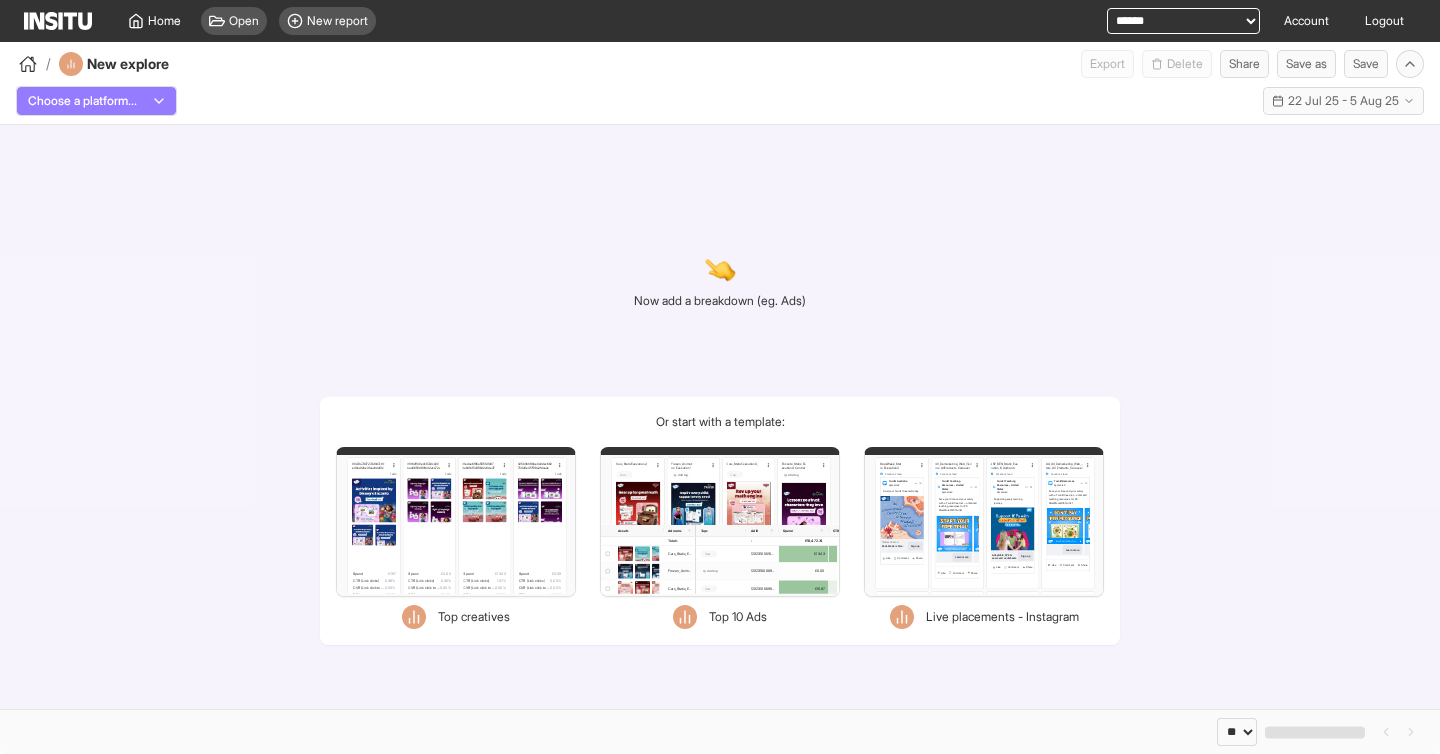 select on "**********" 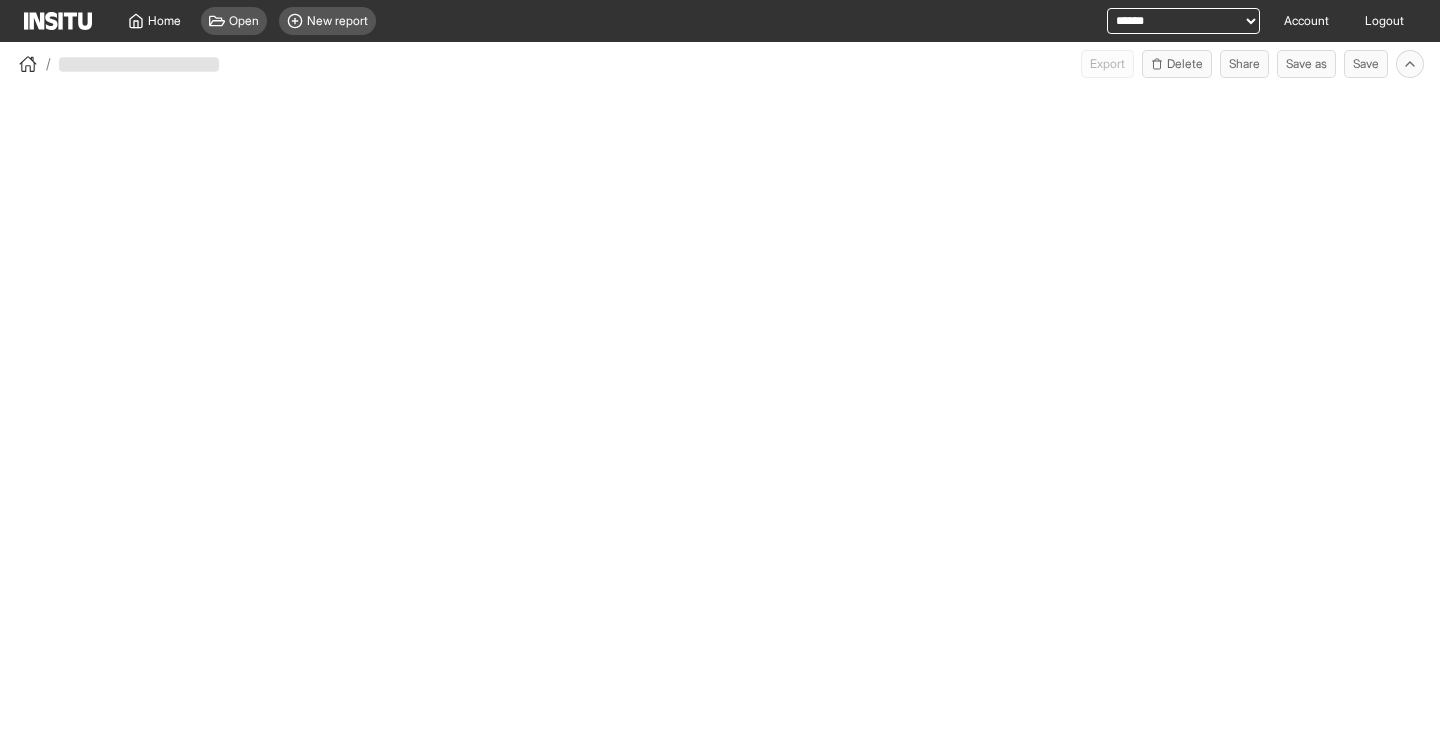 scroll, scrollTop: 0, scrollLeft: 0, axis: both 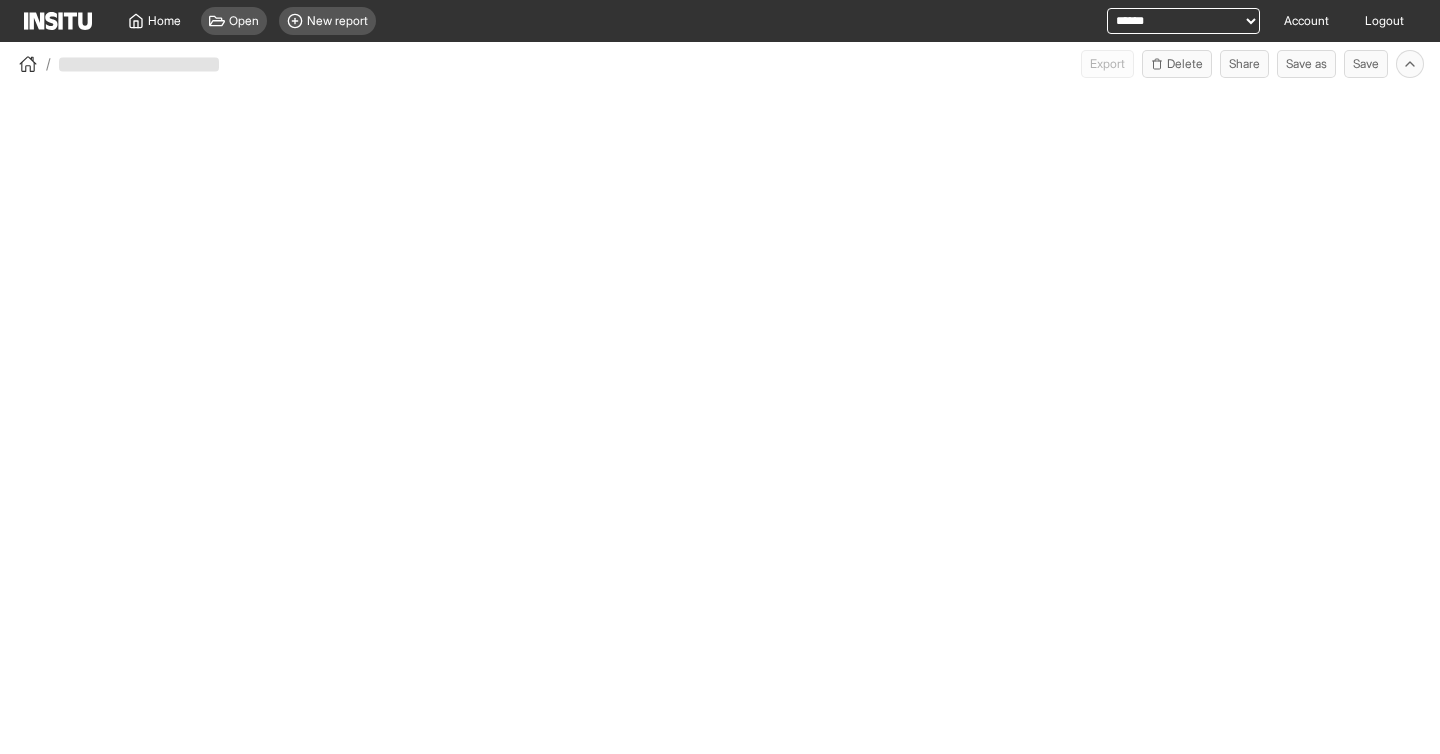 select on "**" 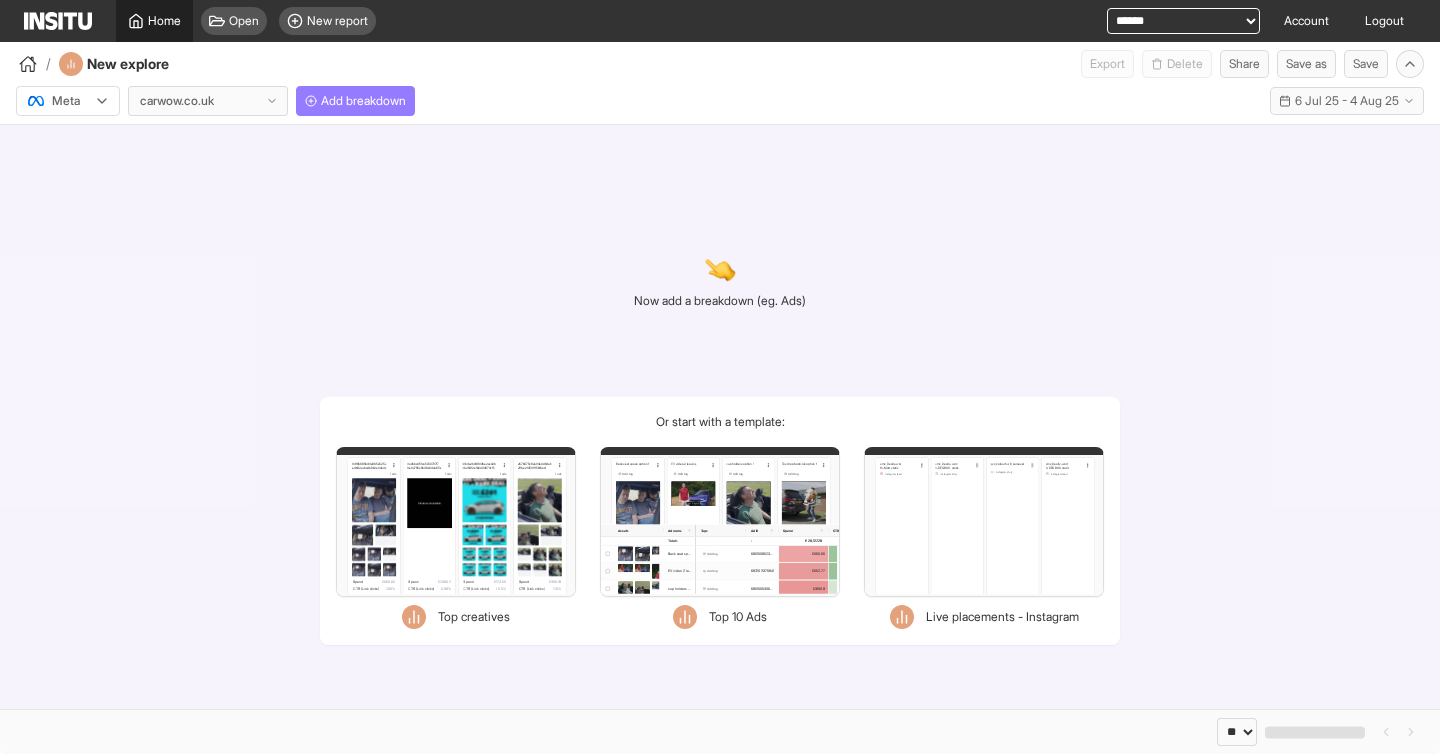 click on "Home" at bounding box center (164, 21) 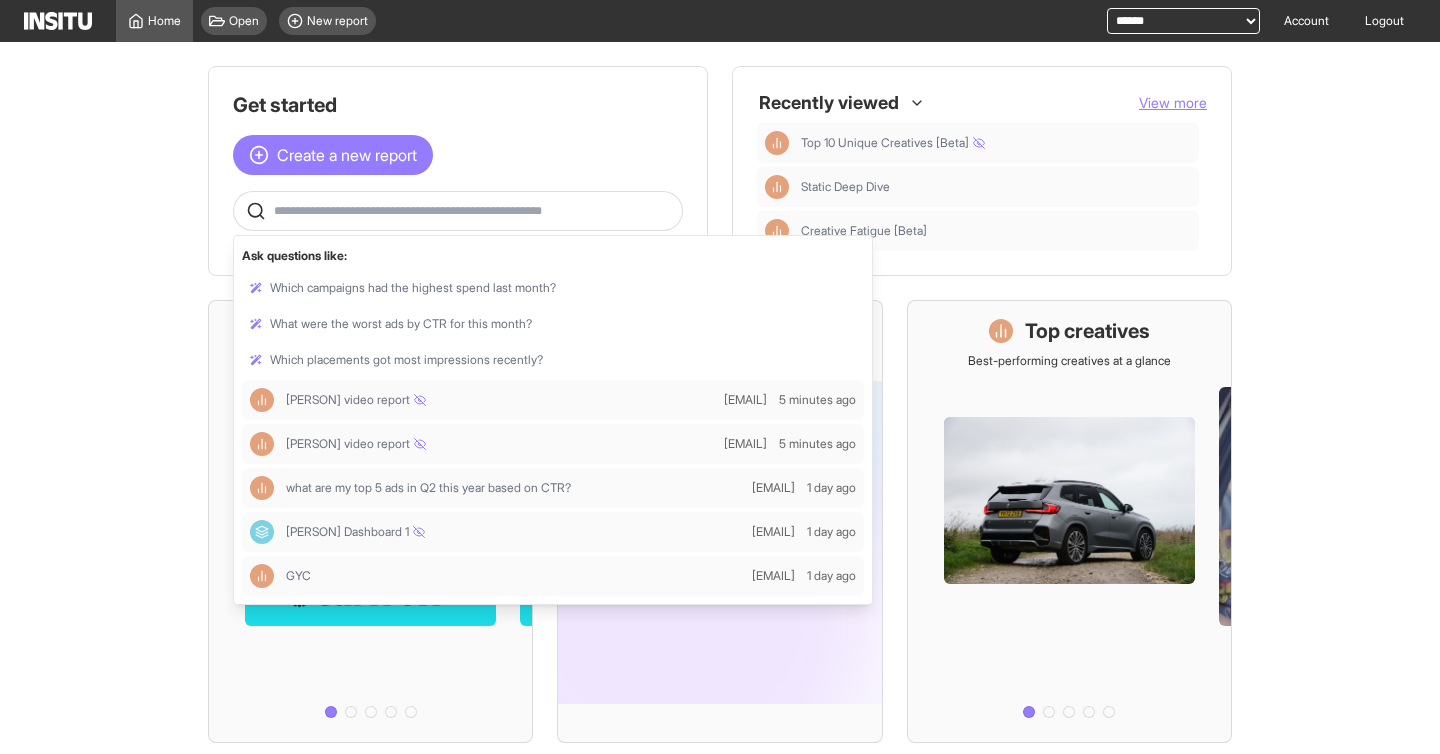 click at bounding box center (474, 211) 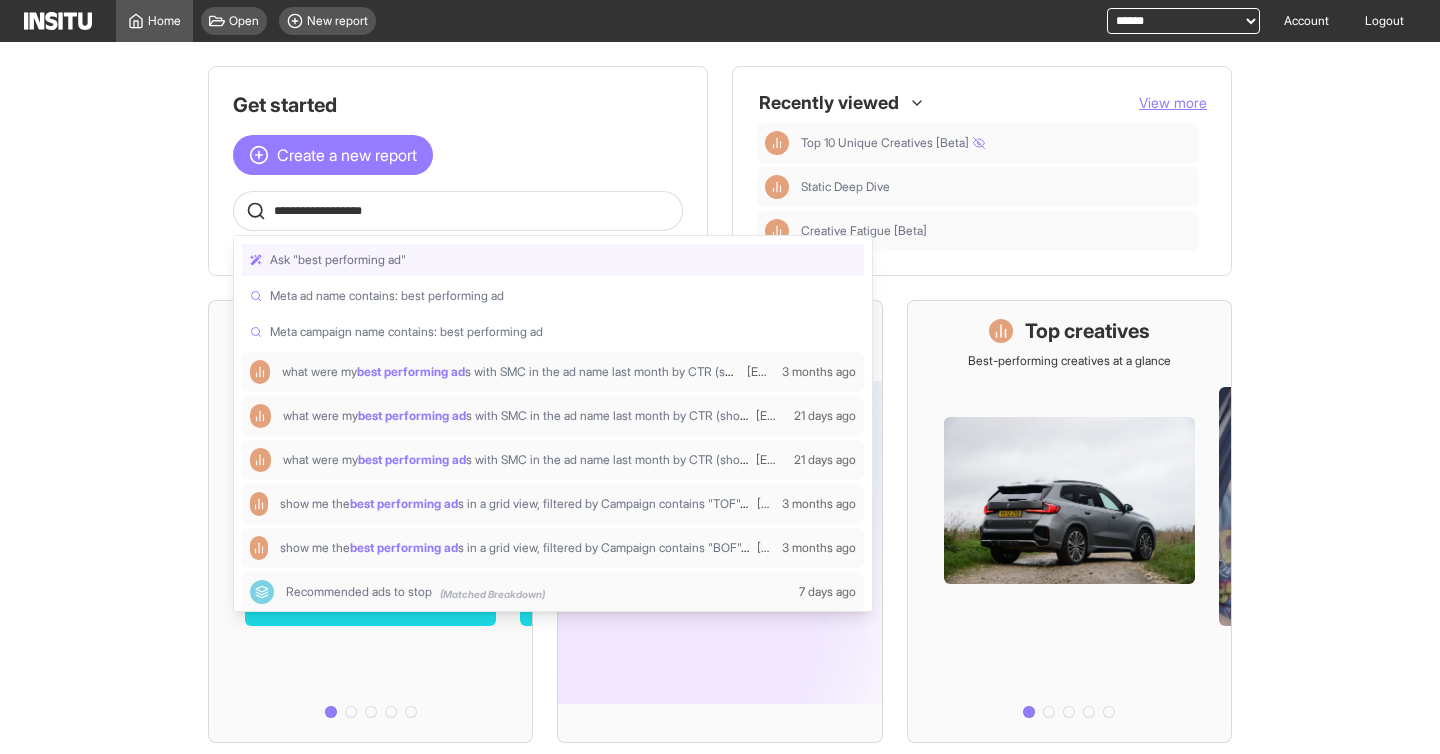 type on "**********" 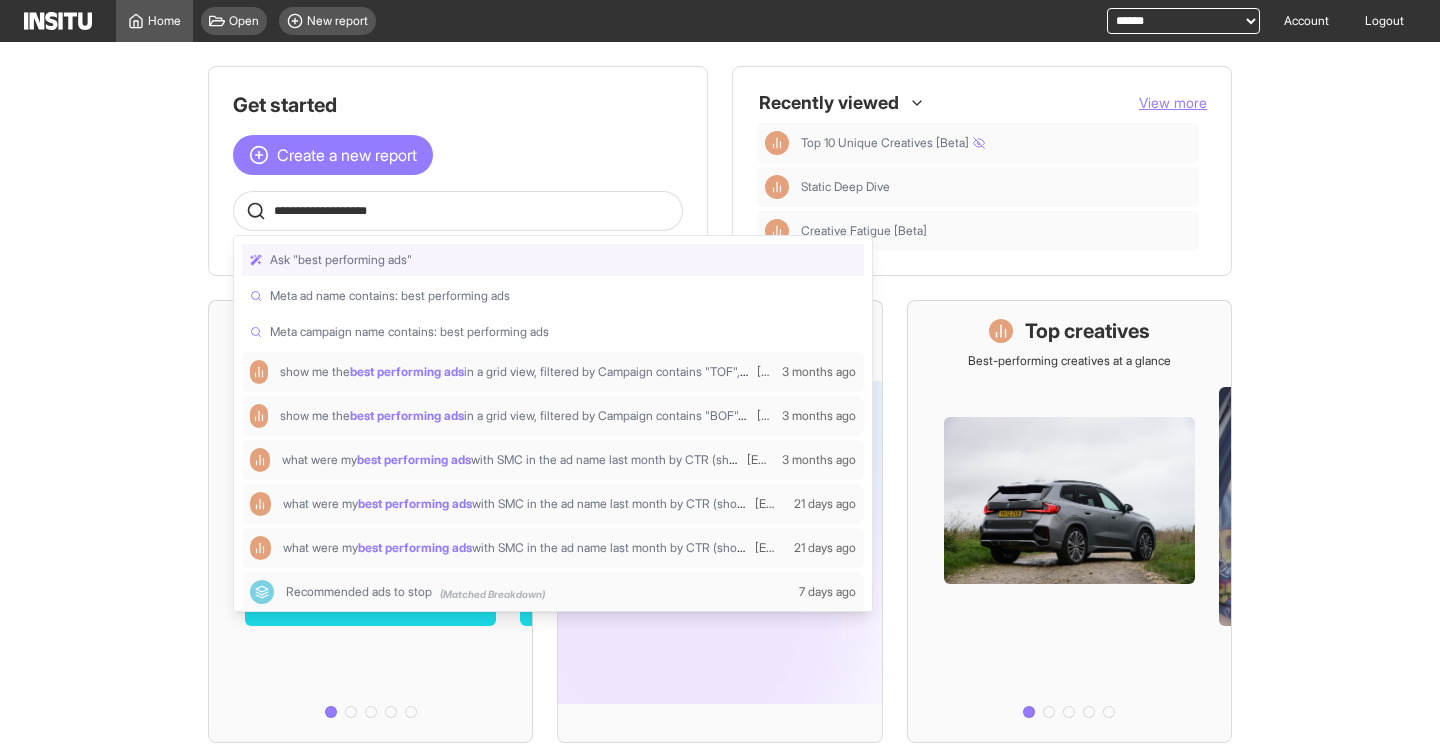 type 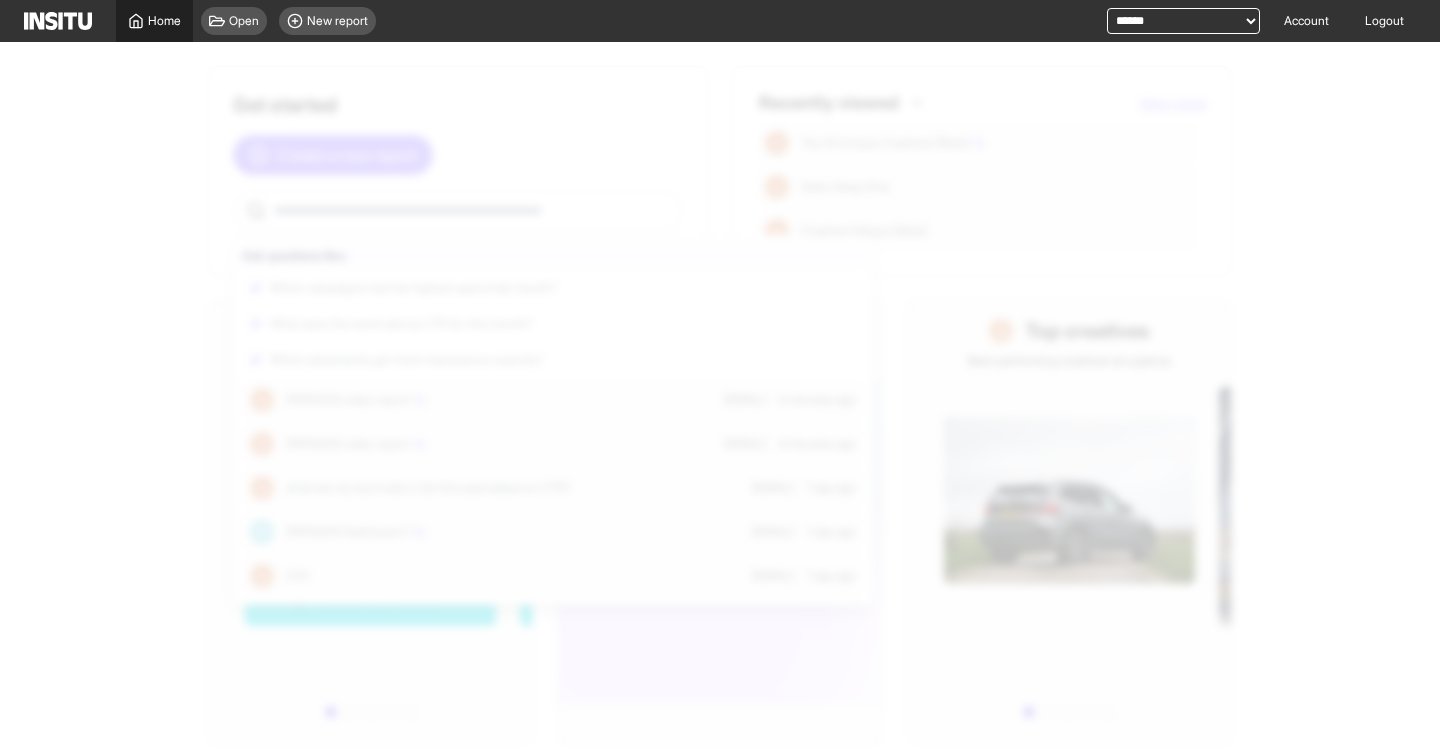 click on "Home" at bounding box center (154, 21) 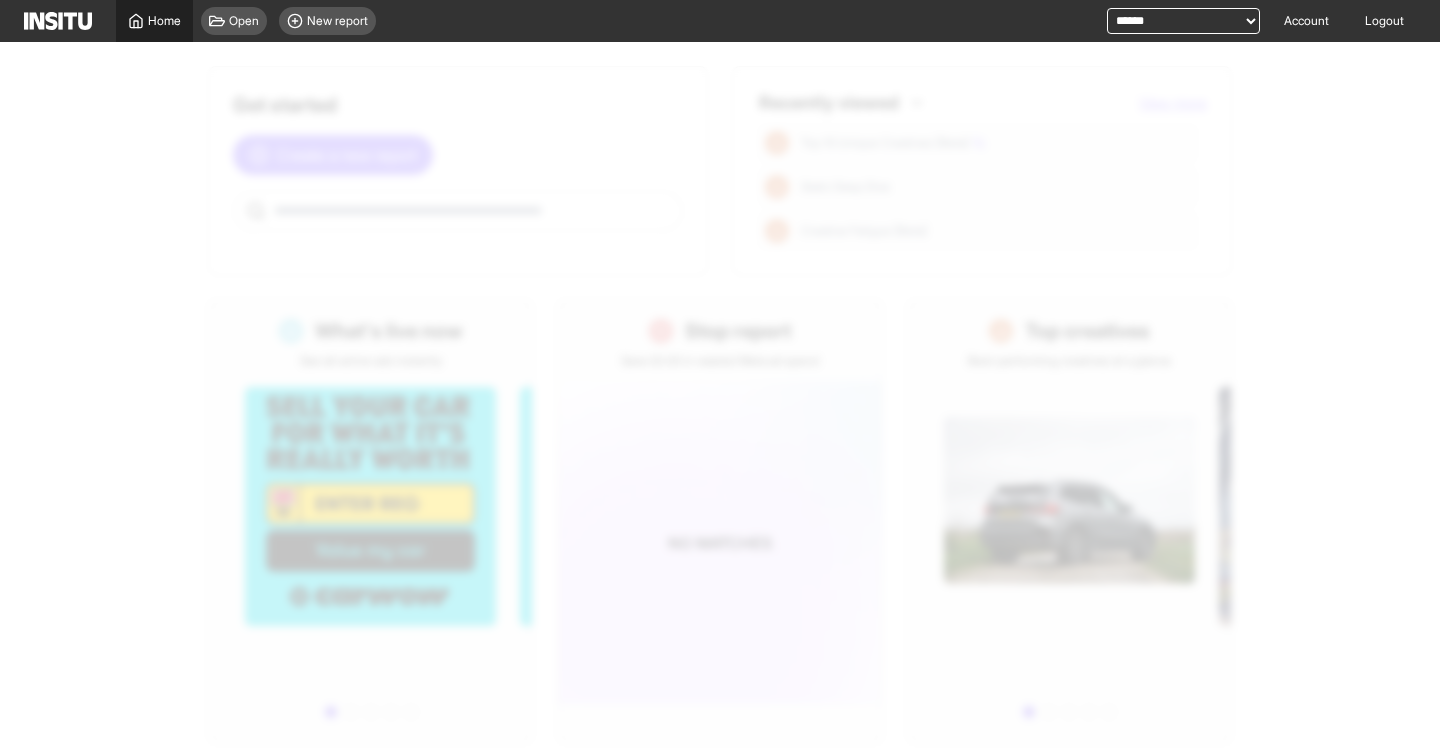 click on "Home" at bounding box center (164, 21) 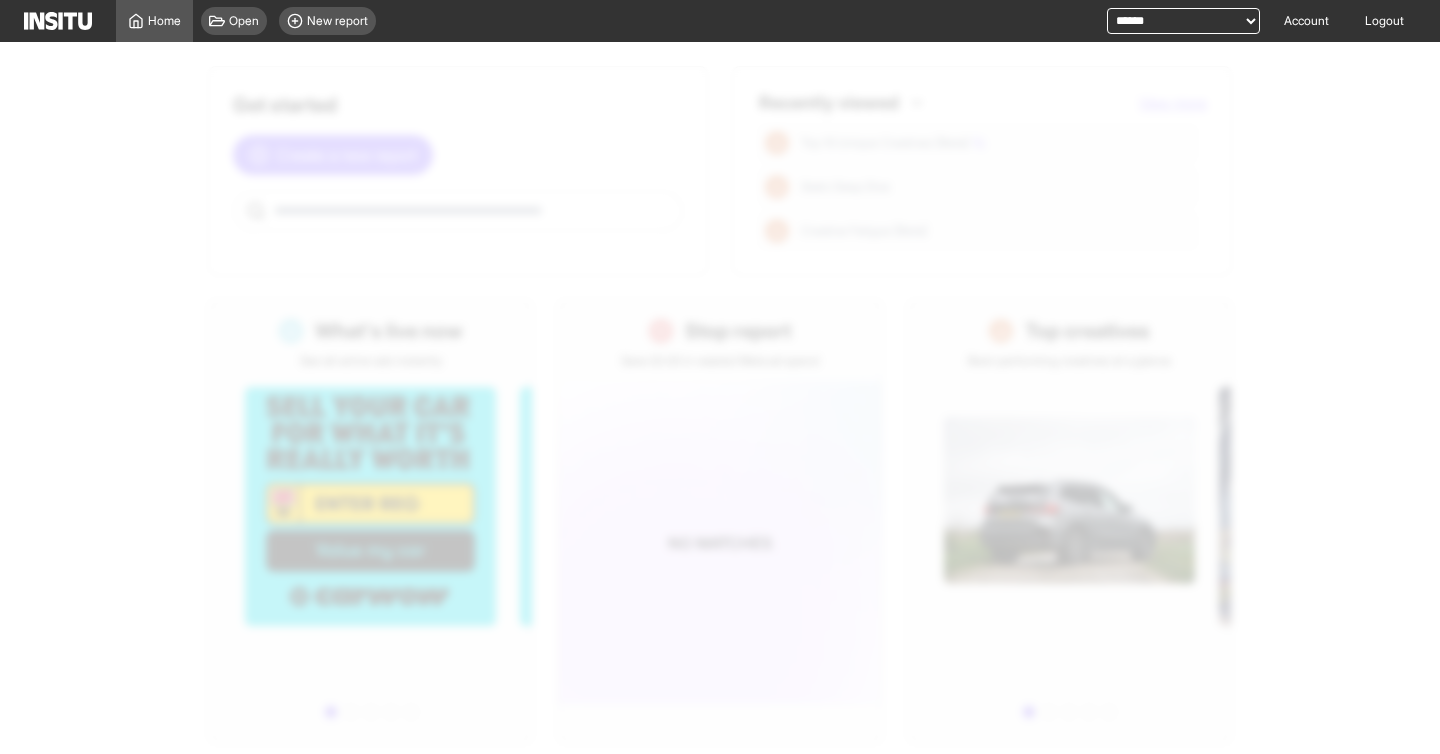 click at bounding box center [744, 422] 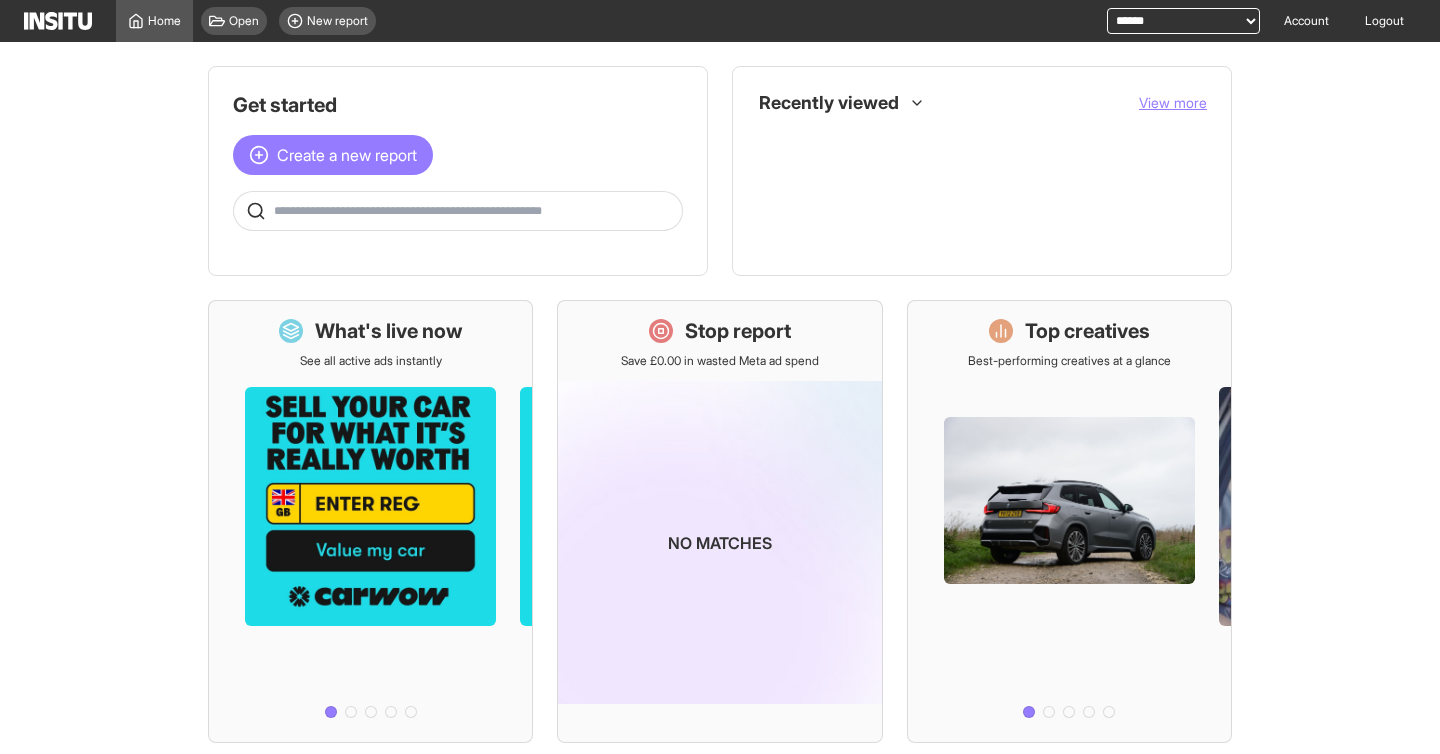 scroll, scrollTop: 0, scrollLeft: 0, axis: both 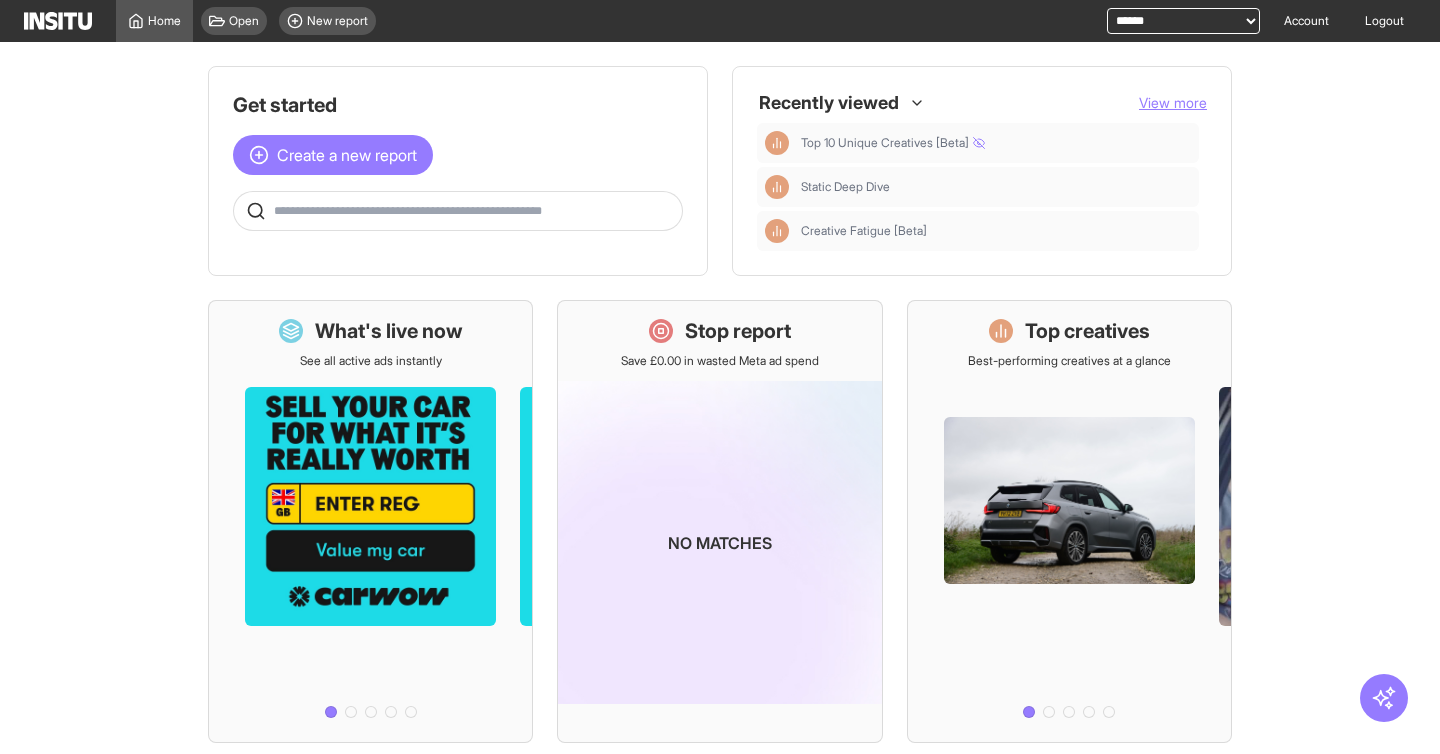 click on "Get started Create a new report Recently viewed View more Top 10 Unique Creatives [Beta] Static Deep Dive Creative Fatigue [Beta] What's live now See all active ads instantly Stop report Save £0.00 in wasted Meta ad spend No matches Top creatives Best-performing creatives at a glance Top thumbstoppers Attention-grabbing video ads Static deep dive Insights on static image ads Creative fatigue Spot worn-out ads, boost engagement Coming soon" at bounding box center (720, 398) 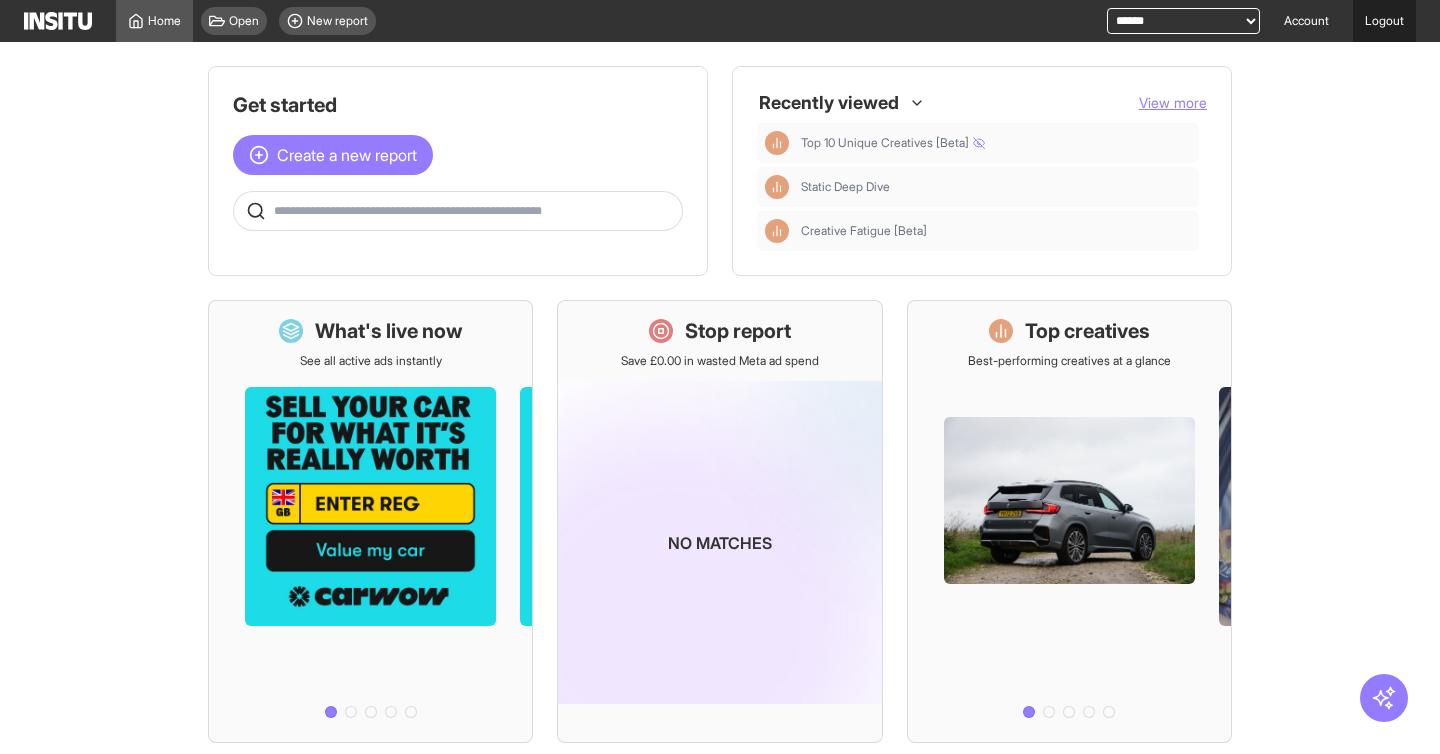 click on "Logout" at bounding box center [1384, 21] 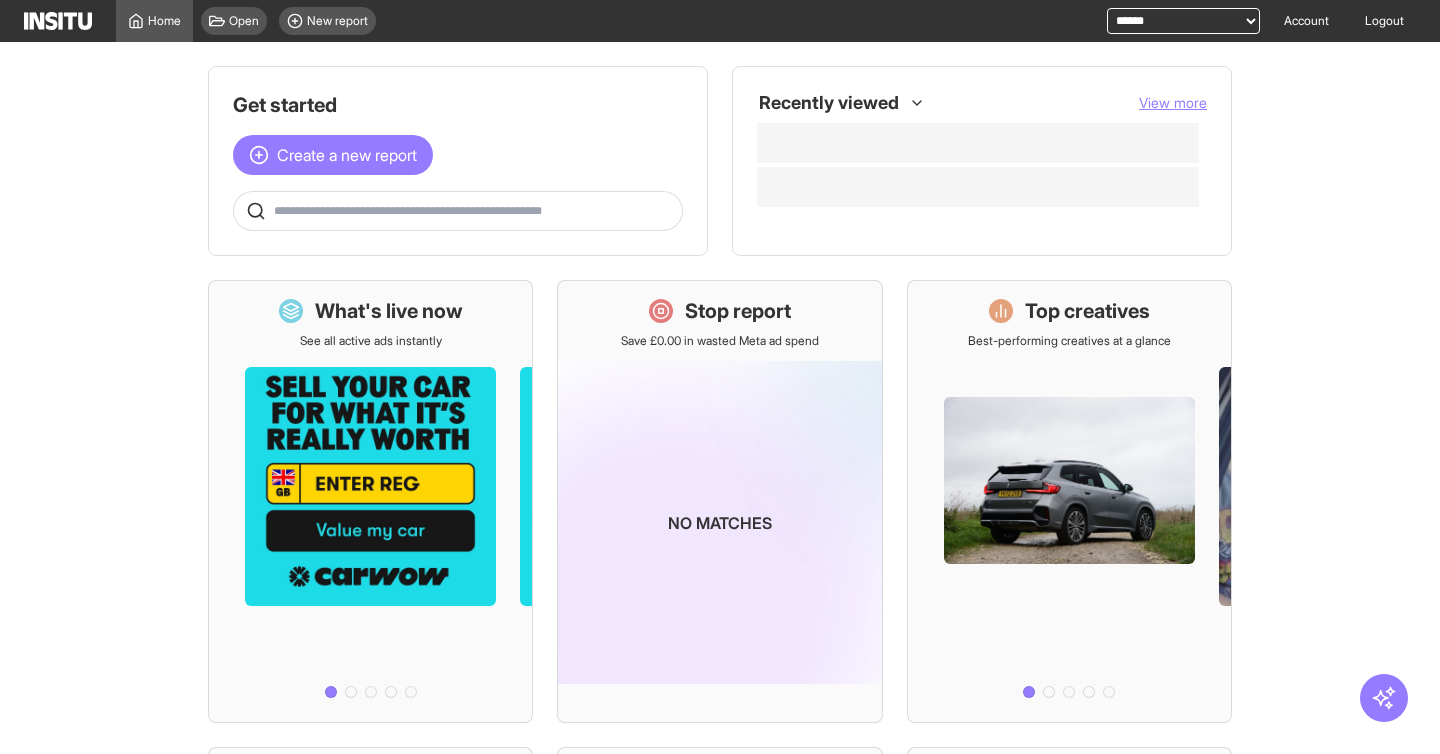 scroll, scrollTop: 0, scrollLeft: 0, axis: both 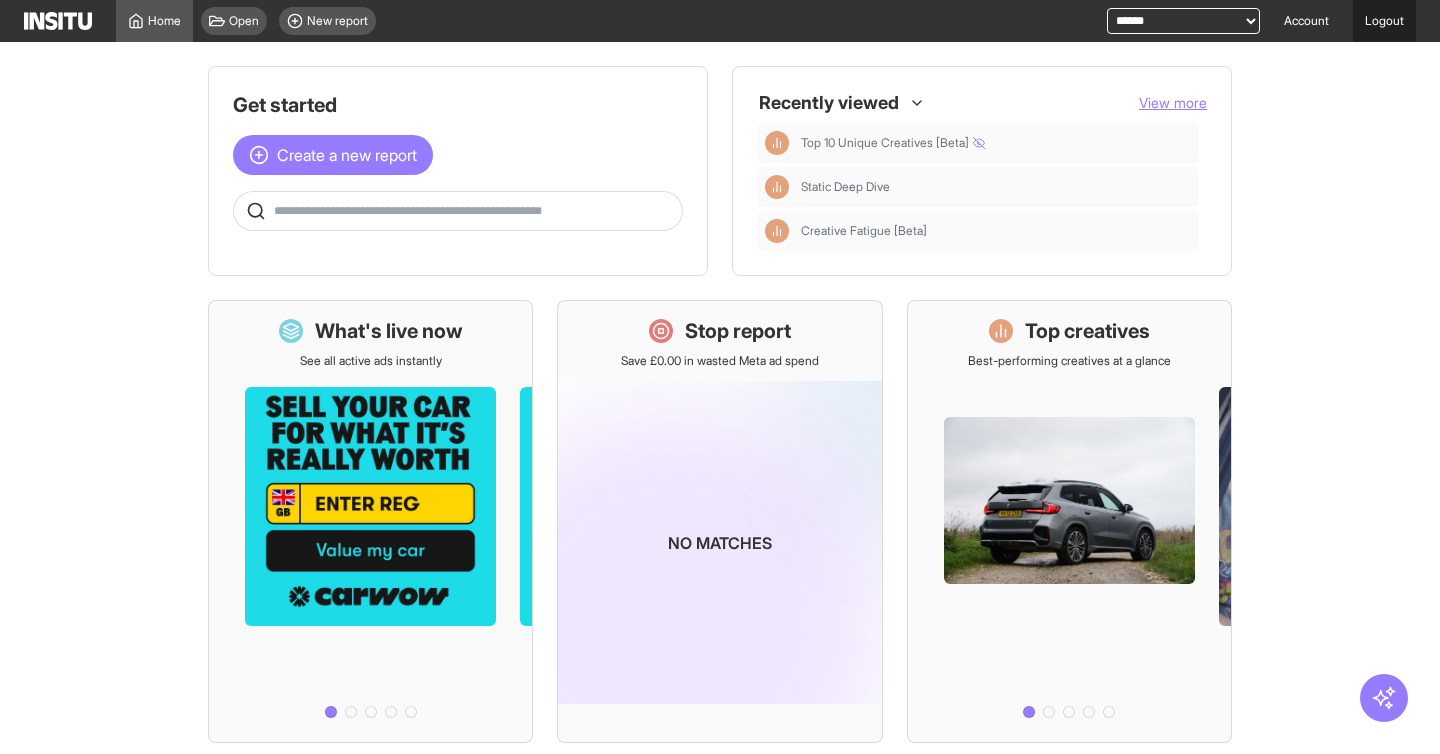 click on "Logout" at bounding box center [1384, 21] 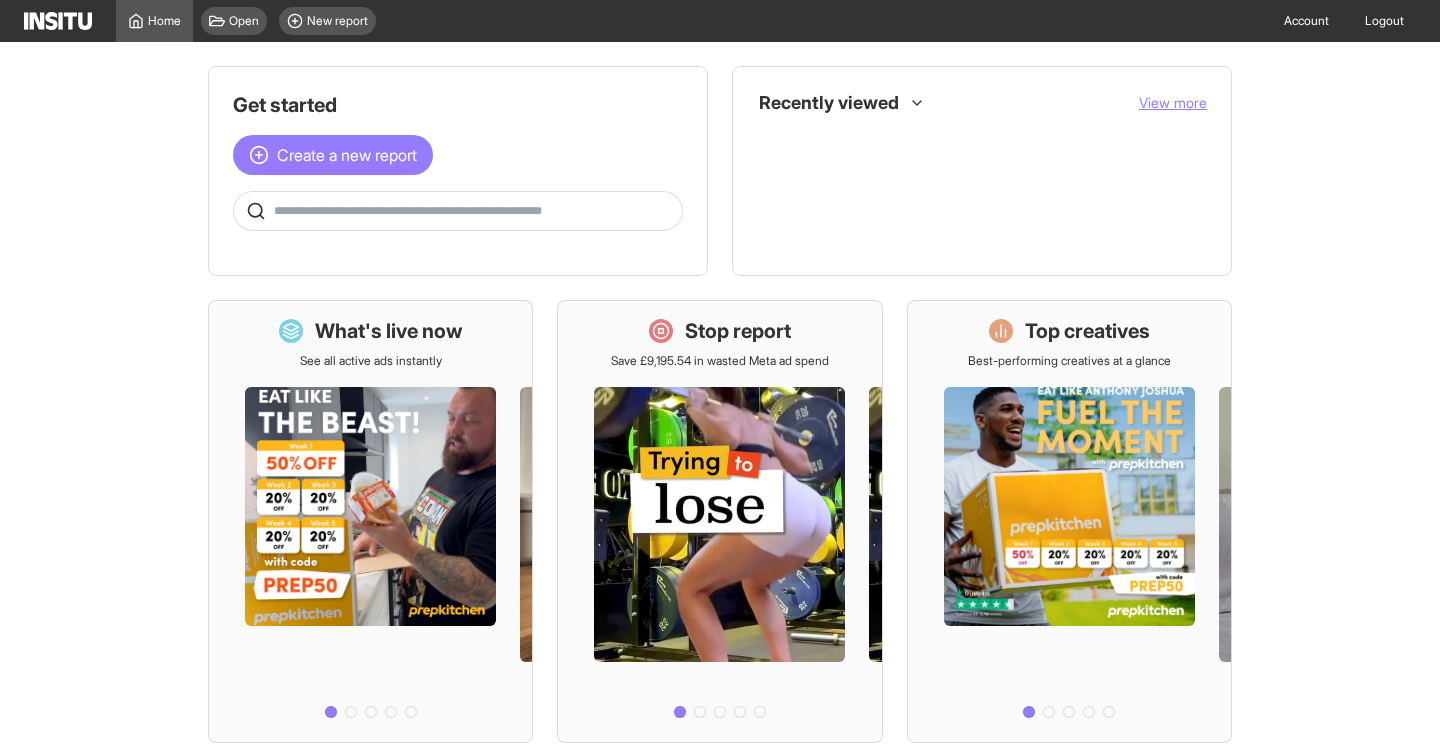 scroll, scrollTop: 0, scrollLeft: 0, axis: both 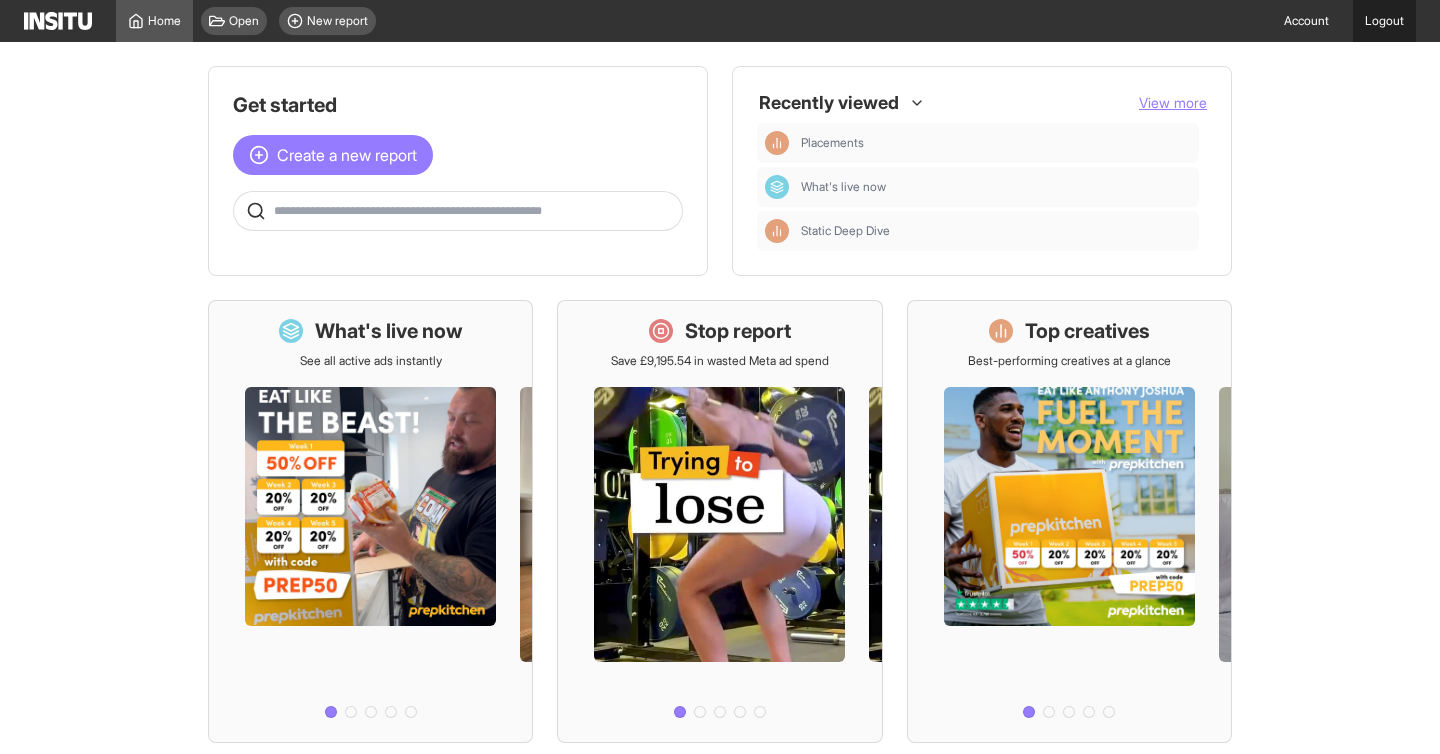 click on "Logout" at bounding box center [1384, 21] 